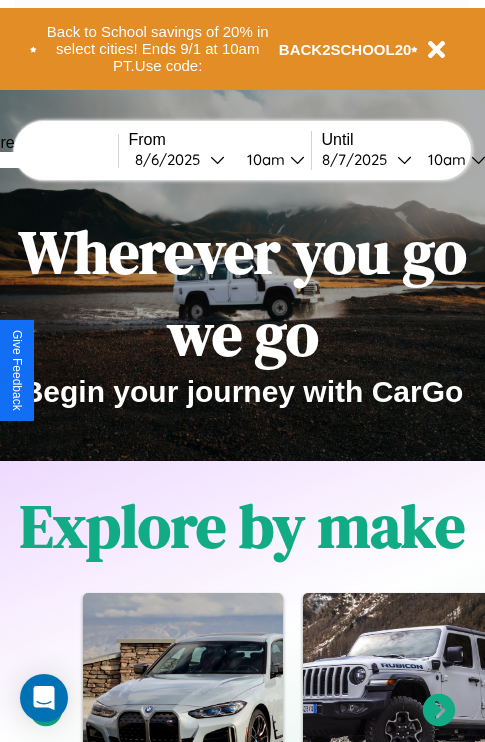 scroll, scrollTop: 0, scrollLeft: 0, axis: both 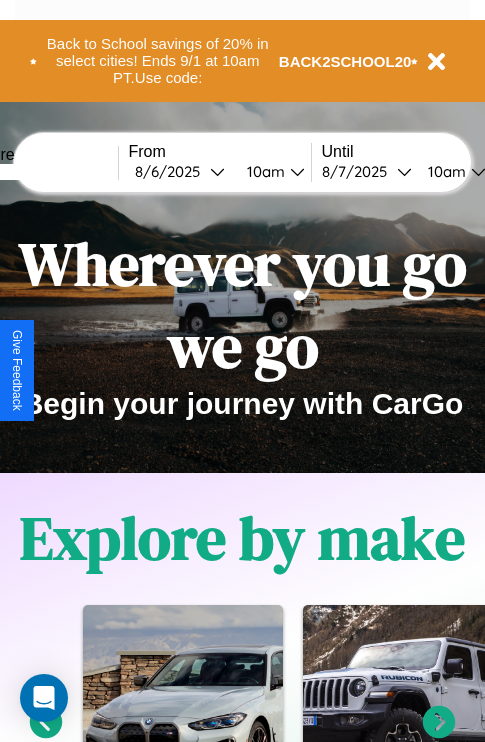 click at bounding box center [43, 172] 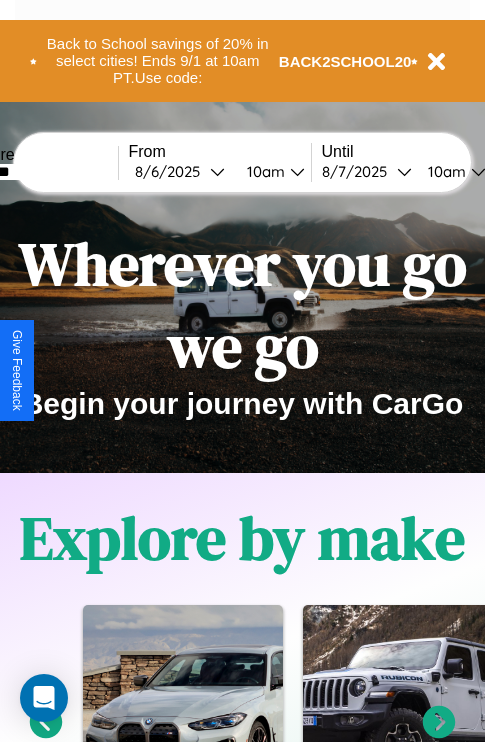 type on "*******" 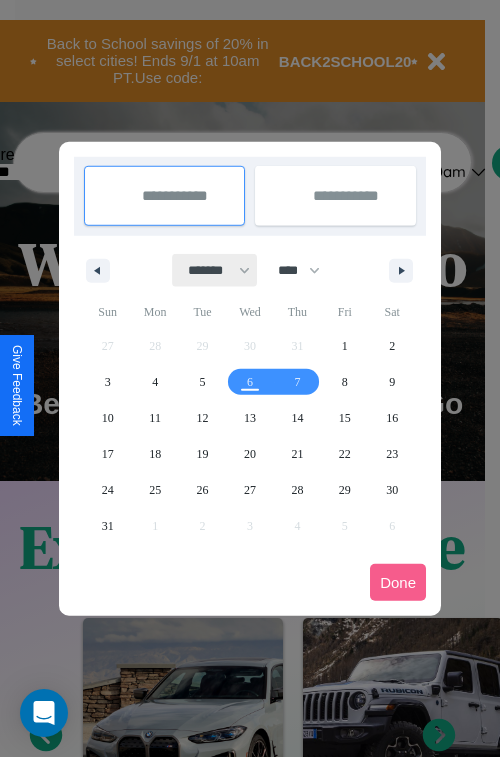 click on "******* ******** ***** ***** *** **** **** ****** ********* ******* ******** ********" at bounding box center [215, 270] 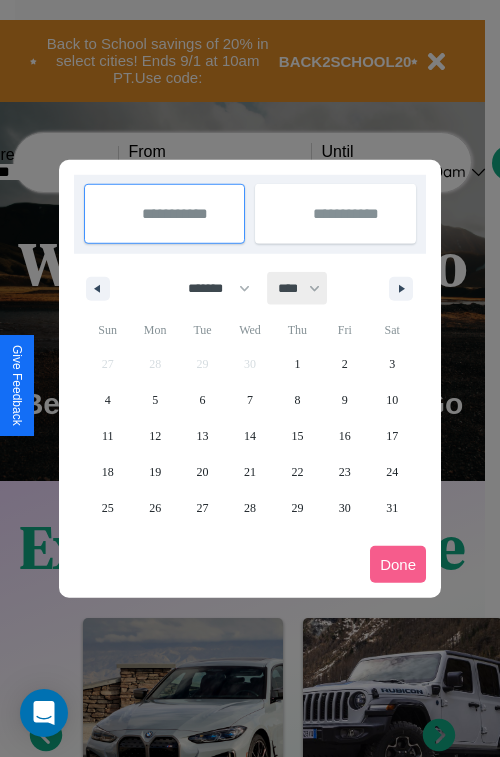 click on "**** **** **** **** **** **** **** **** **** **** **** **** **** **** **** **** **** **** **** **** **** **** **** **** **** **** **** **** **** **** **** **** **** **** **** **** **** **** **** **** **** **** **** **** **** **** **** **** **** **** **** **** **** **** **** **** **** **** **** **** **** **** **** **** **** **** **** **** **** **** **** **** **** **** **** **** **** **** **** **** **** **** **** **** **** **** **** **** **** **** **** **** **** **** **** **** **** **** **** **** **** **** **** **** **** **** **** **** **** **** **** **** **** **** **** **** **** **** **** **** ****" at bounding box center (298, 288) 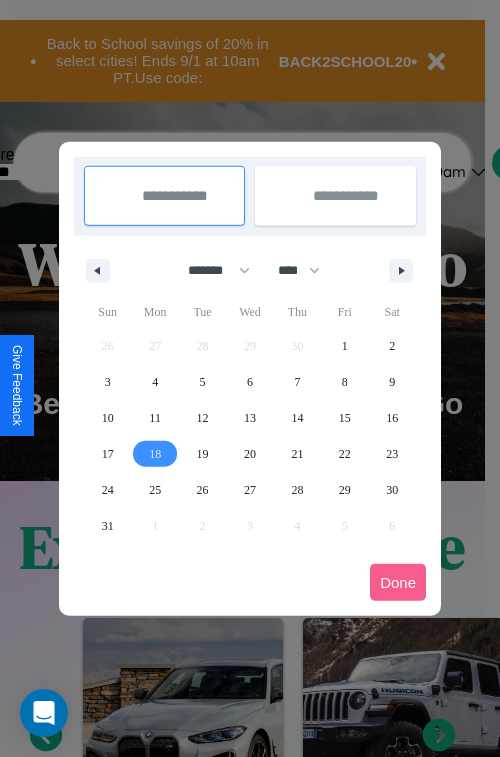 click on "18" at bounding box center (155, 454) 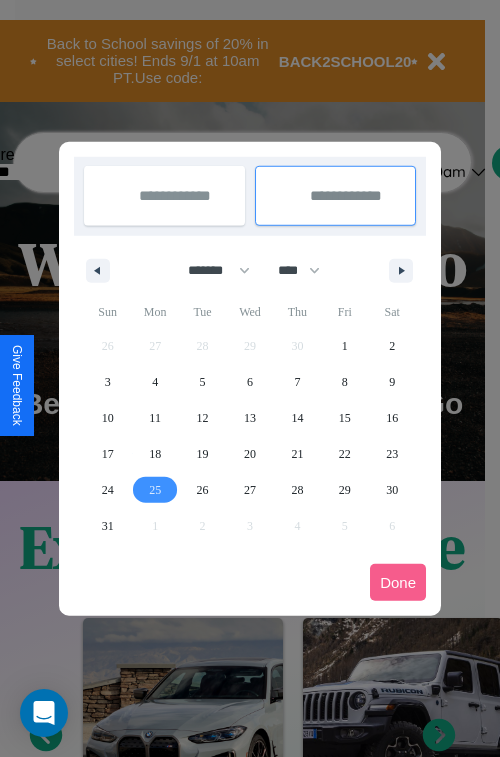 click on "25" at bounding box center (155, 490) 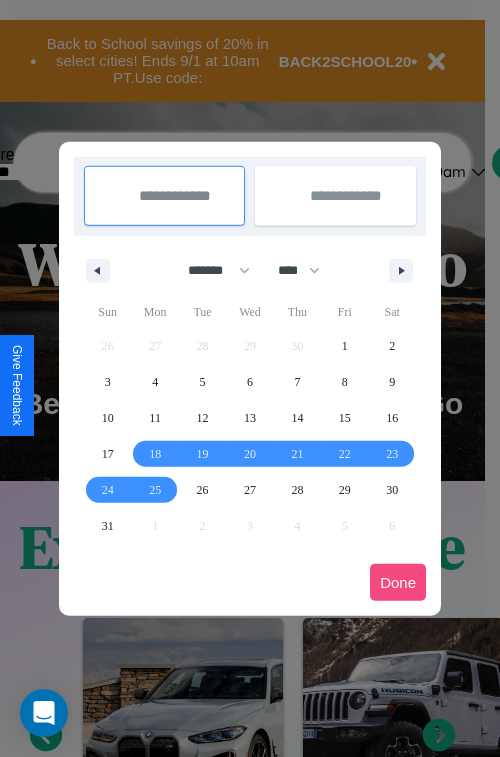 click on "Done" at bounding box center [398, 582] 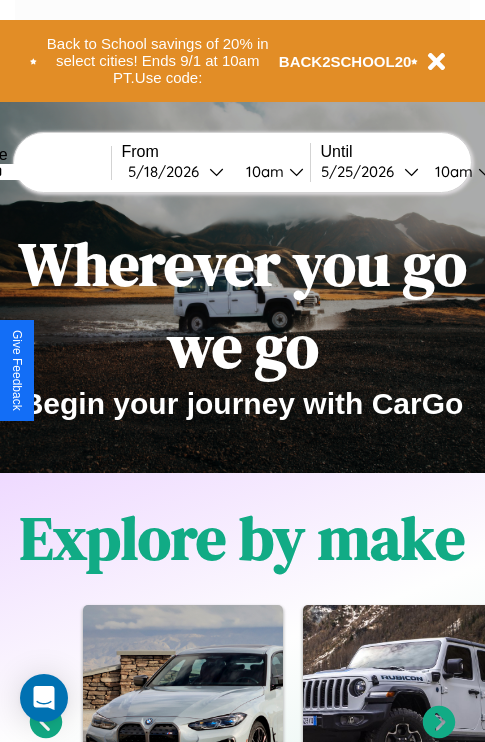 click on "10am" at bounding box center (262, 171) 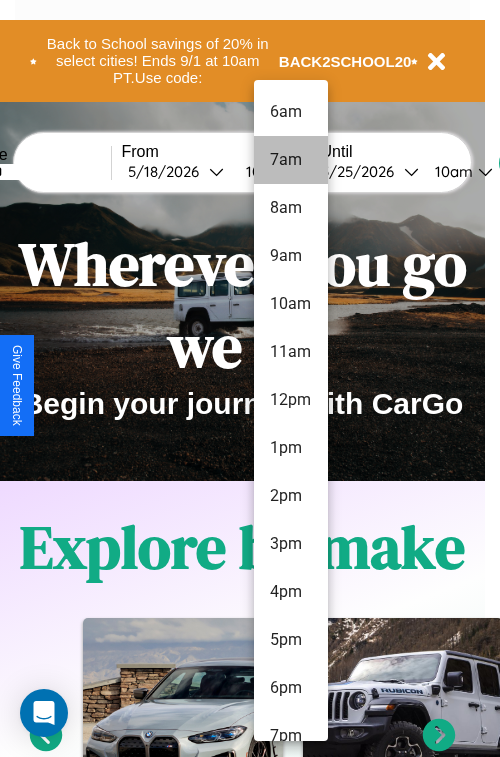 click on "7am" at bounding box center [291, 160] 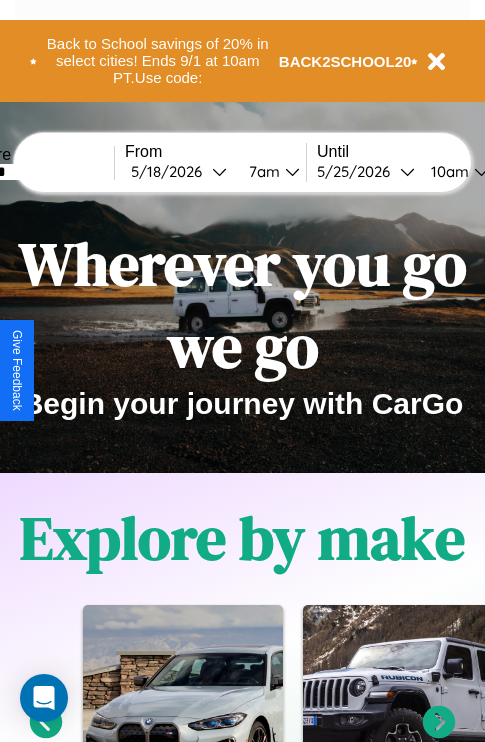 scroll, scrollTop: 0, scrollLeft: 72, axis: horizontal 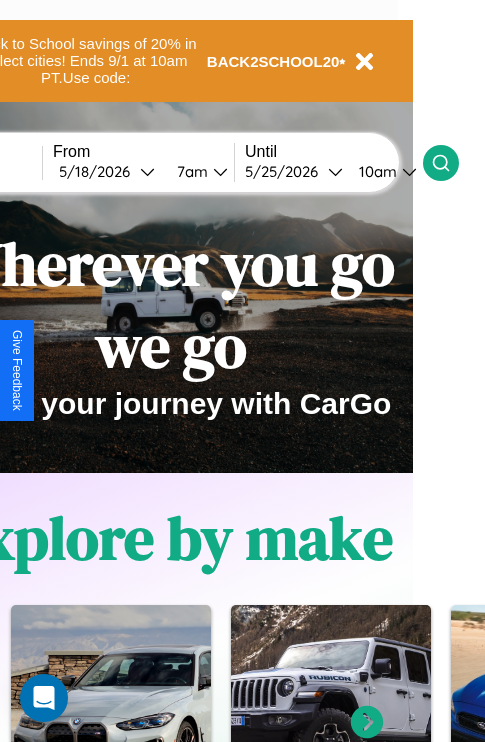 click 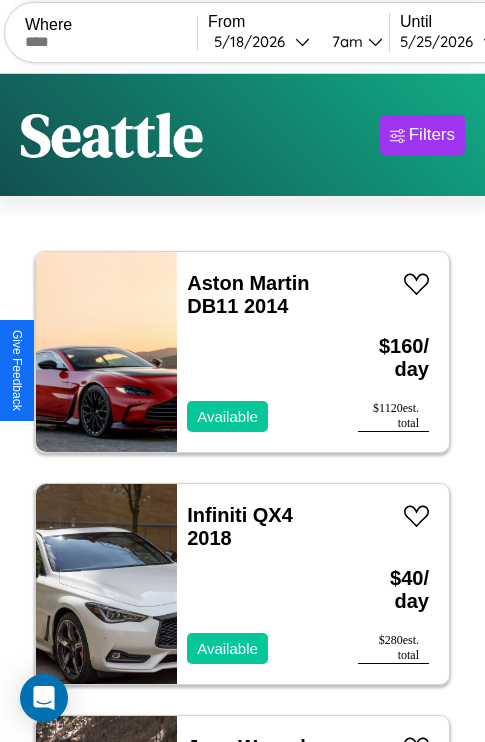 scroll, scrollTop: 95, scrollLeft: 0, axis: vertical 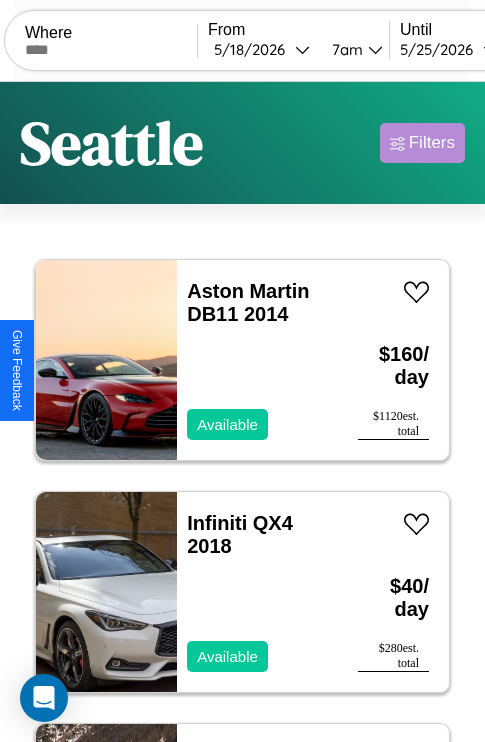 click on "Filters" at bounding box center [432, 143] 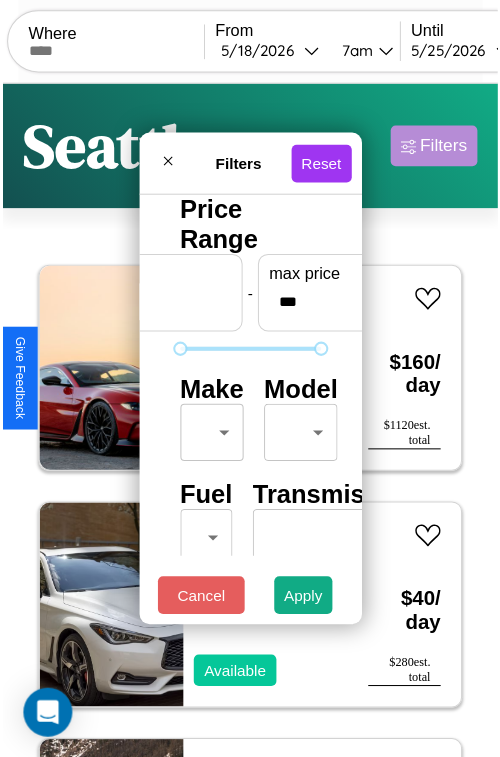 scroll, scrollTop: 59, scrollLeft: 0, axis: vertical 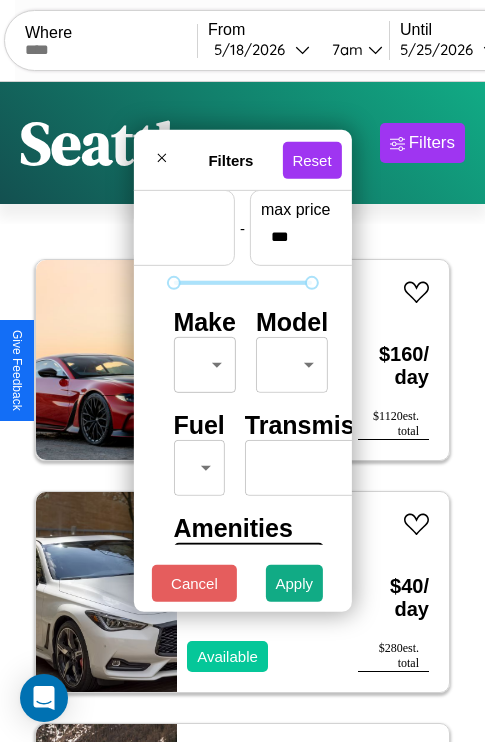click on "CarGo Where From 5 / 18 / 2026 7am Until 5 / 25 / 2026 10am Become a Host Login Sign Up Seattle Filters 121  cars in this area These cars can be picked up in this city. Aston Martin   DB11   2014 Available $ 160  / day $ 1120  est. total Infiniti   QX4   2018 Available $ 40  / day $ 280  est. total Jeep   Wrangler   2024 Unavailable $ 130  / day $ 910  est. total Honda   NRX1800BB (VALKYRIE RUNE)   2023 Unavailable $ 200  / day $ 1400  est. total Nissan   NX   2019 Available $ 50  / day $ 350  est. total Lamborghini   Huracan   2020 Unavailable $ 170  / day $ 1190  est. total Alfa Romeo   8C Competizione Spider   2017 Unavailable $ 80  / day $ 560  est. total Dodge   ARIES   2016 Available $ 190  / day $ 1330  est. total Honda   TRX700XX   2021 Available $ 70  / day $ 490  est. total Aston Martin   Rapide   2018 Available $ 110  / day $ 770  est. total Toyota   Corona   2024 Unavailable $ 180  / day $ 1260  est. total Hyundai   Santa Cruz   2021 Unavailable $ 60  / day $ 420  est. total Lamborghini   Huracan" at bounding box center (242, 412) 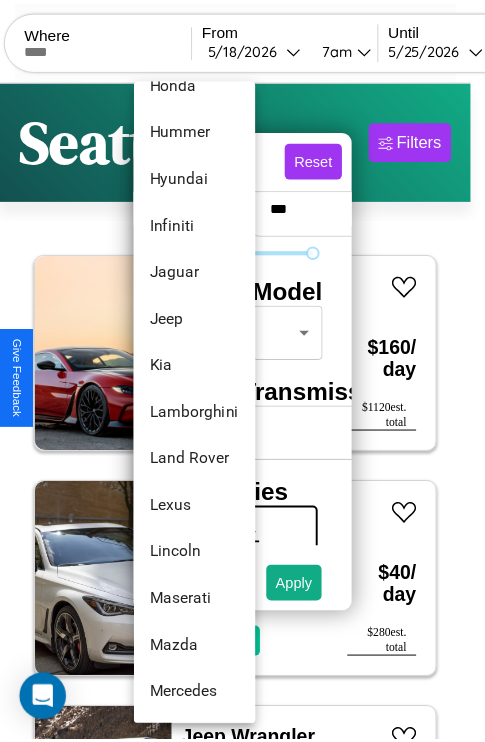 scroll, scrollTop: 806, scrollLeft: 0, axis: vertical 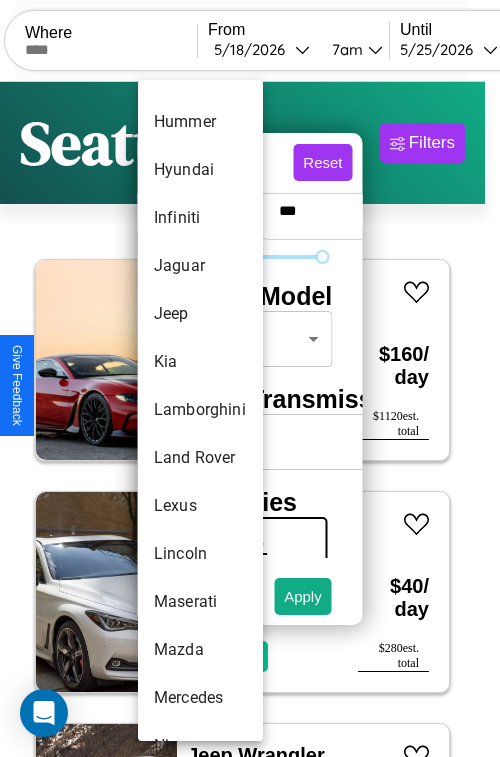 click on "Lamborghini" at bounding box center (200, 410) 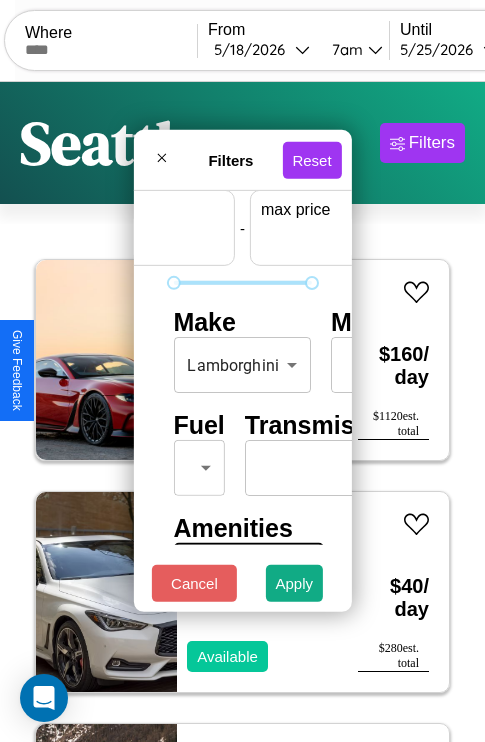 scroll, scrollTop: 59, scrollLeft: 124, axis: both 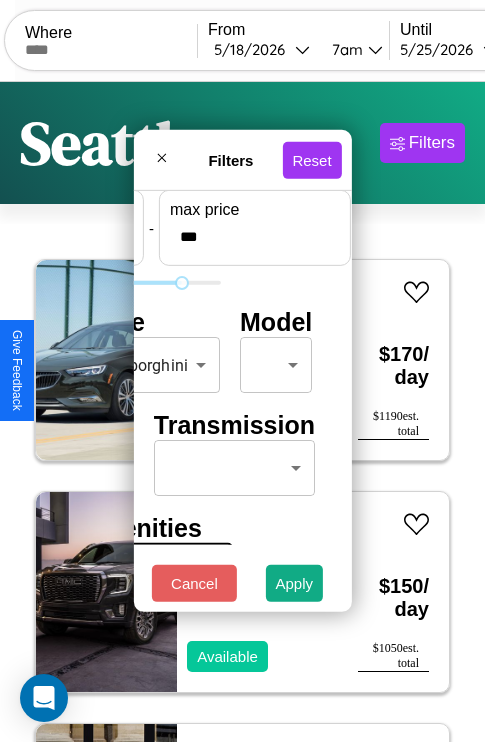 type on "***" 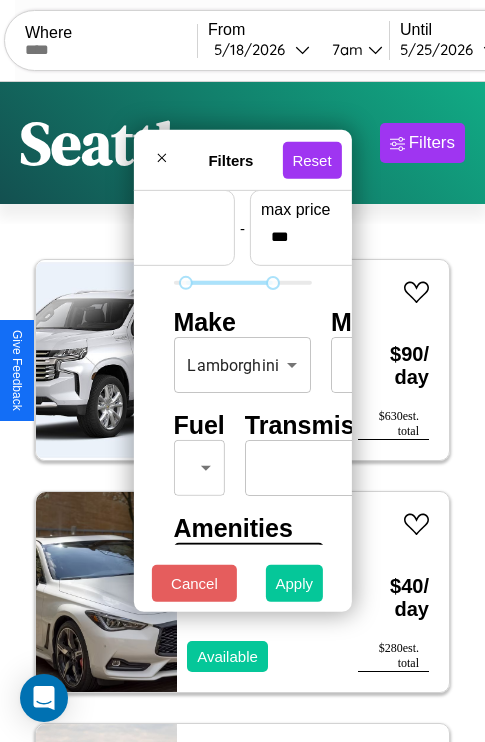type on "**" 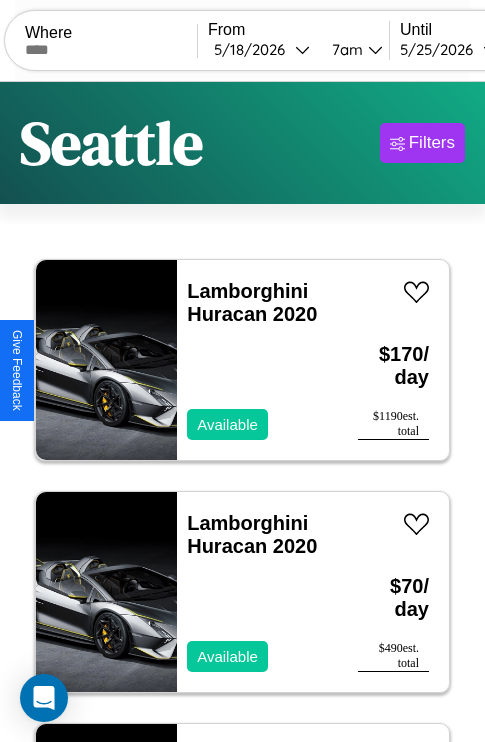 scroll, scrollTop: 79, scrollLeft: 0, axis: vertical 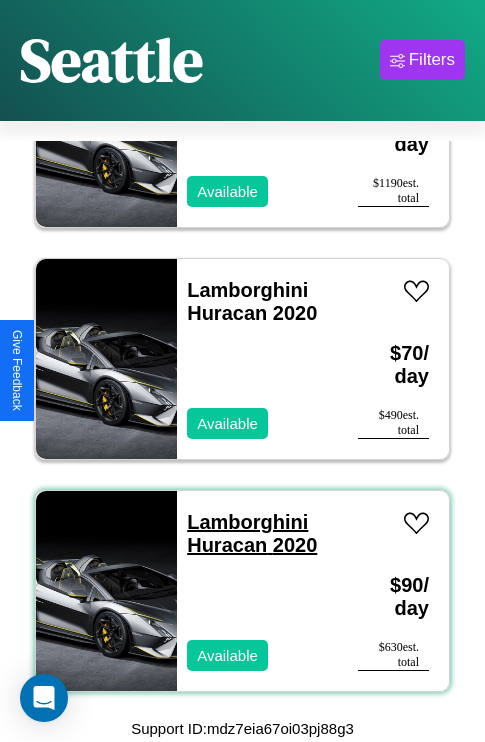 click on "Lamborghini   Huracan   2020" at bounding box center [252, 533] 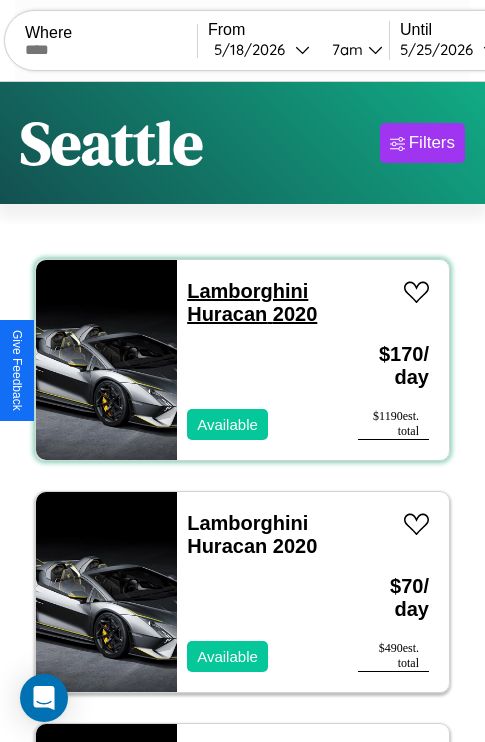 click on "Lamborghini   Huracan   2020" at bounding box center (252, 302) 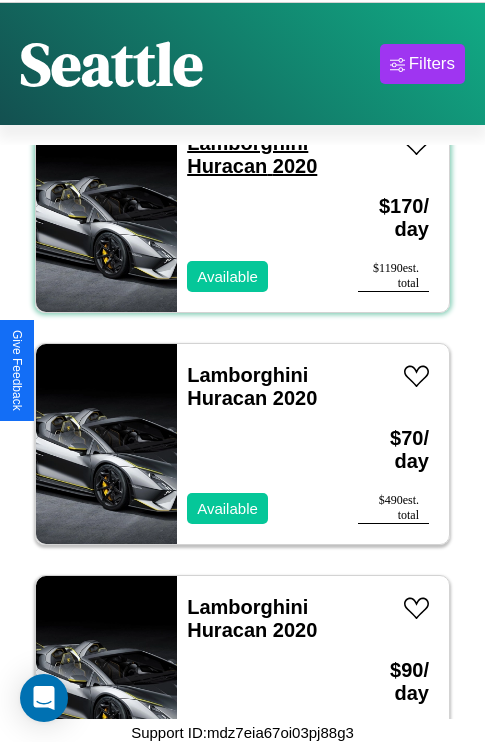 scroll, scrollTop: 95, scrollLeft: 0, axis: vertical 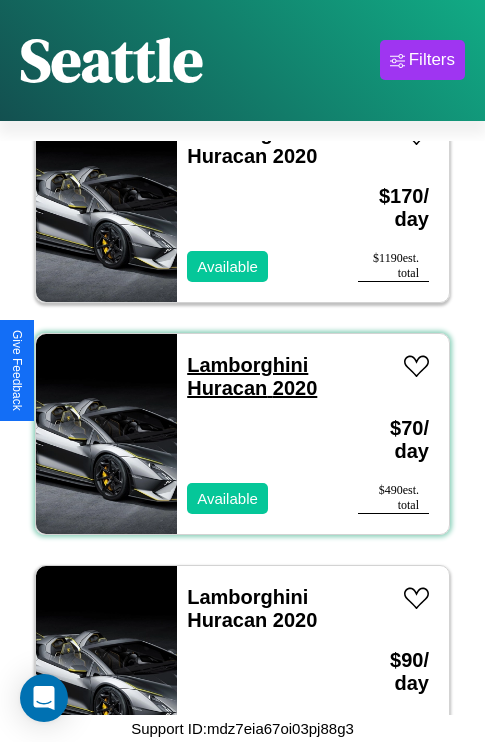 click on "Lamborghini   Huracan   2020" at bounding box center [252, 376] 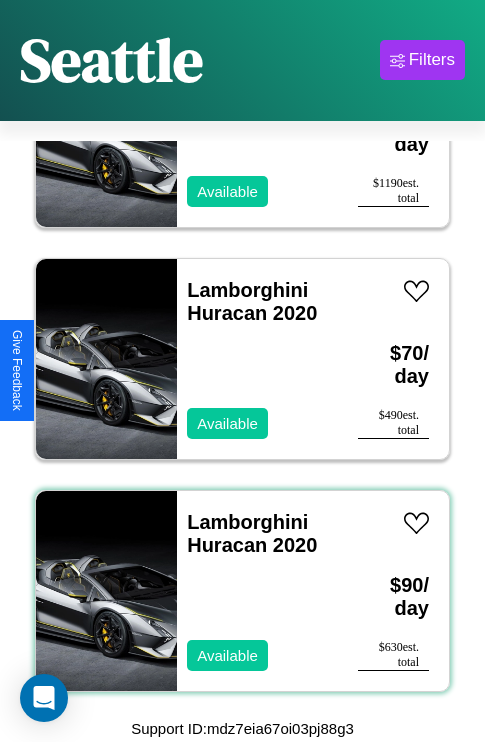 click on "Lamborghini   Huracan   2020 Available" at bounding box center [257, 591] 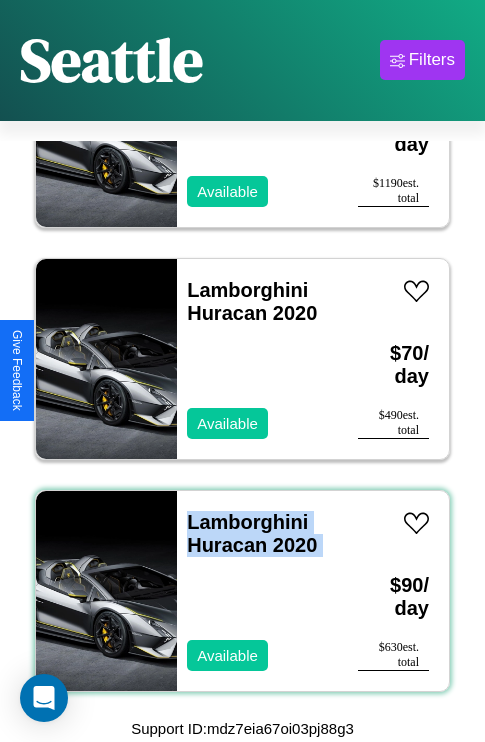 click on "Lamborghini   Huracan   2020 Available" at bounding box center [257, 591] 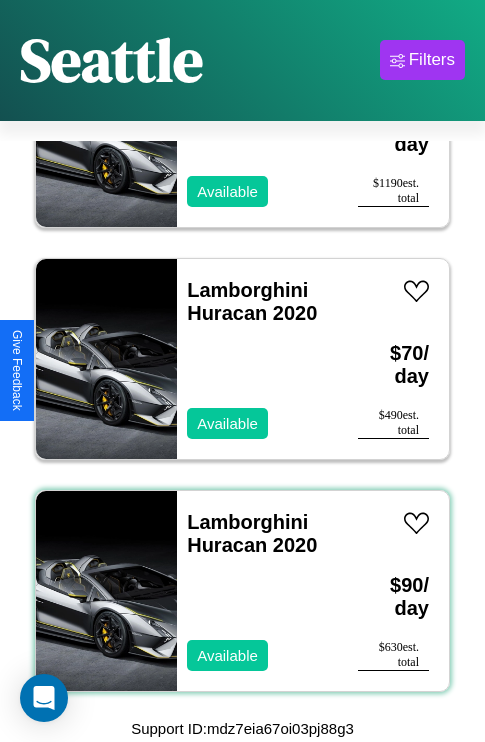 click on "Lamborghini   Huracan   2020 Available" at bounding box center (257, 591) 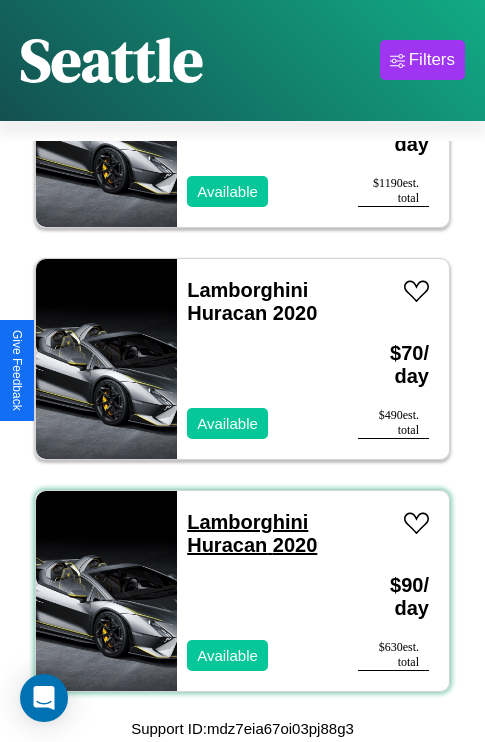 click on "Lamborghini   Huracan   2020" at bounding box center (252, 533) 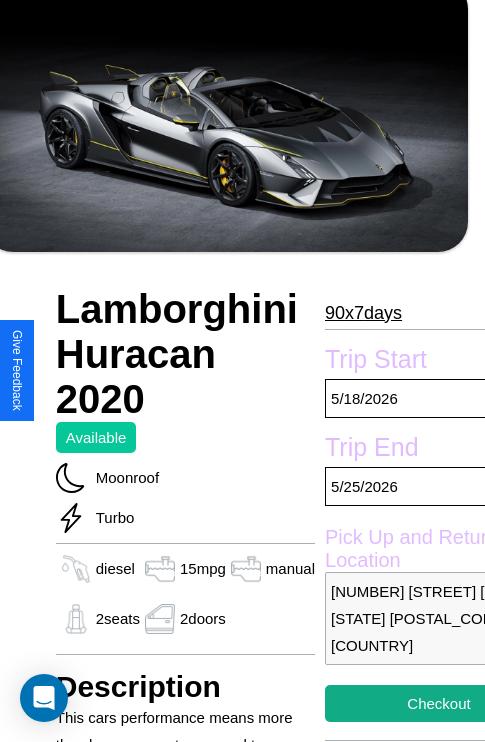 scroll, scrollTop: 435, scrollLeft: 72, axis: both 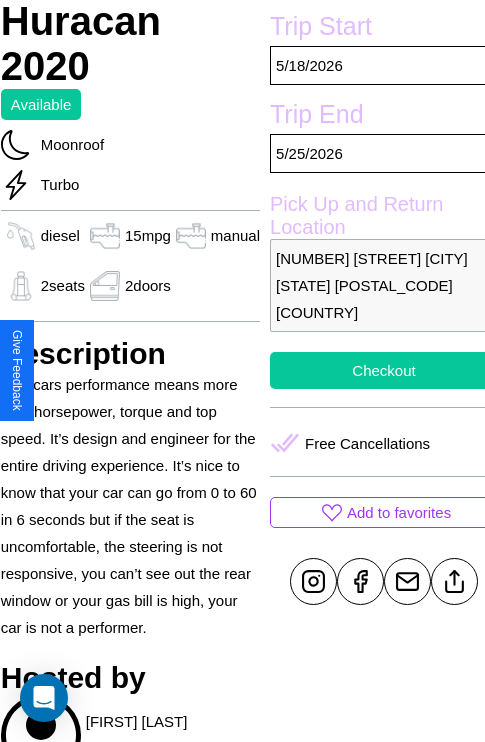 click on "Checkout" at bounding box center (384, 370) 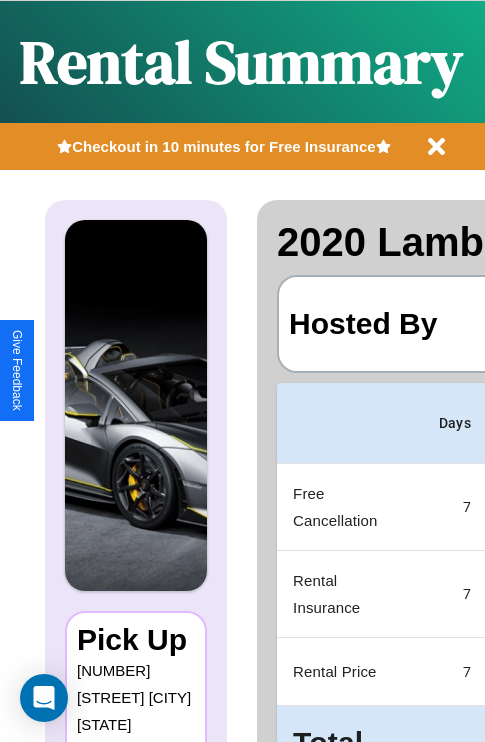 scroll, scrollTop: 0, scrollLeft: 387, axis: horizontal 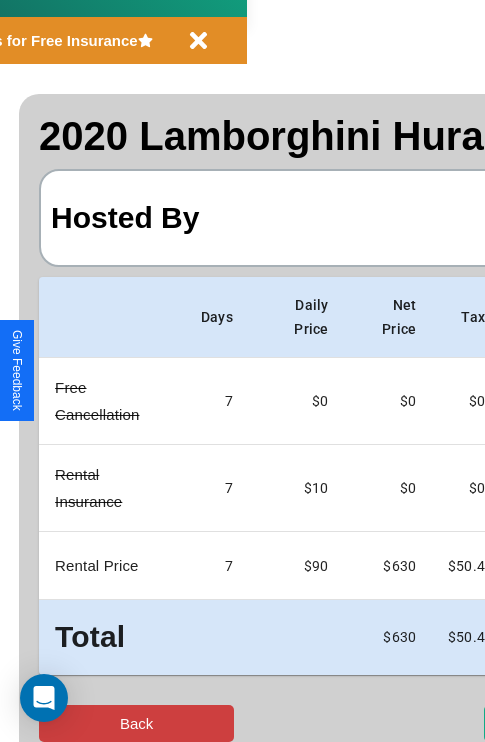 click on "Back" at bounding box center (136, 723) 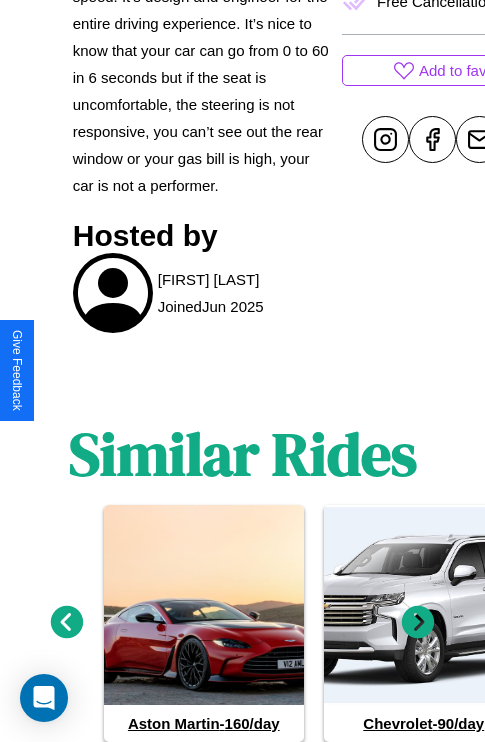 scroll, scrollTop: 944, scrollLeft: 0, axis: vertical 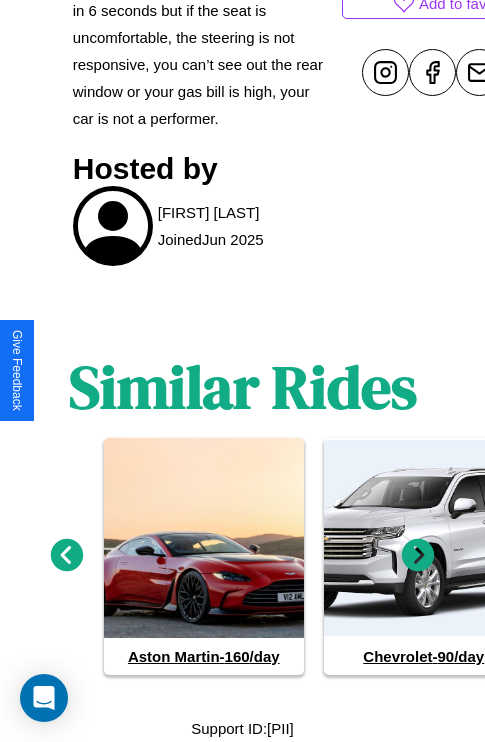 click 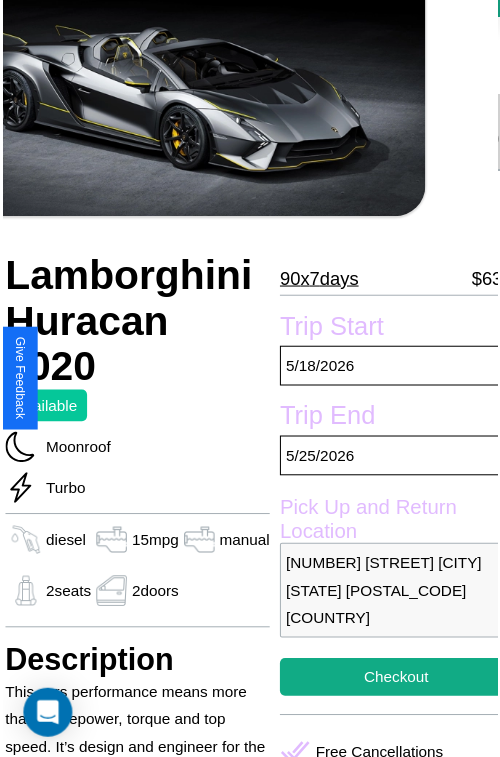 scroll, scrollTop: 130, scrollLeft: 72, axis: both 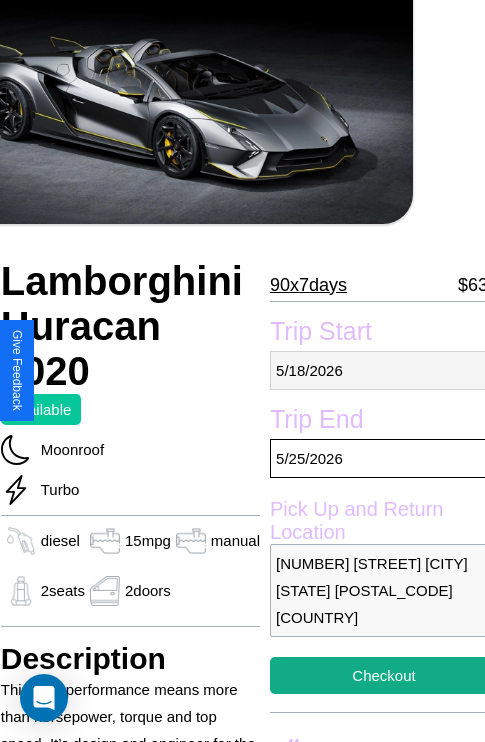 click on "5 / 18 / 2026" at bounding box center (384, 370) 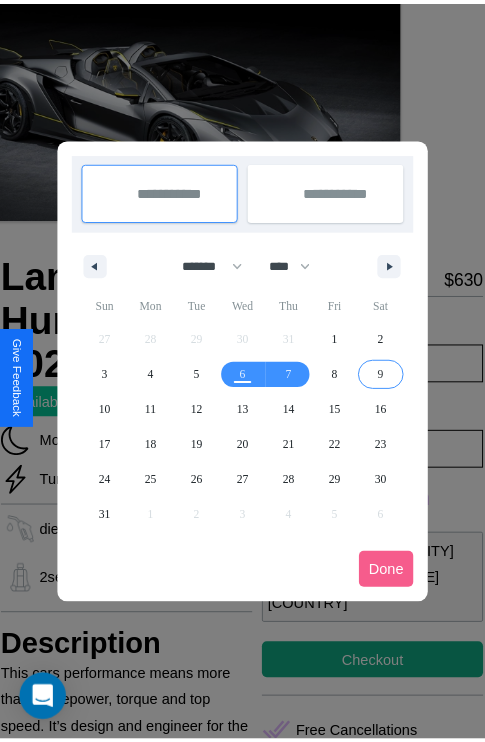 scroll, scrollTop: 0, scrollLeft: 72, axis: horizontal 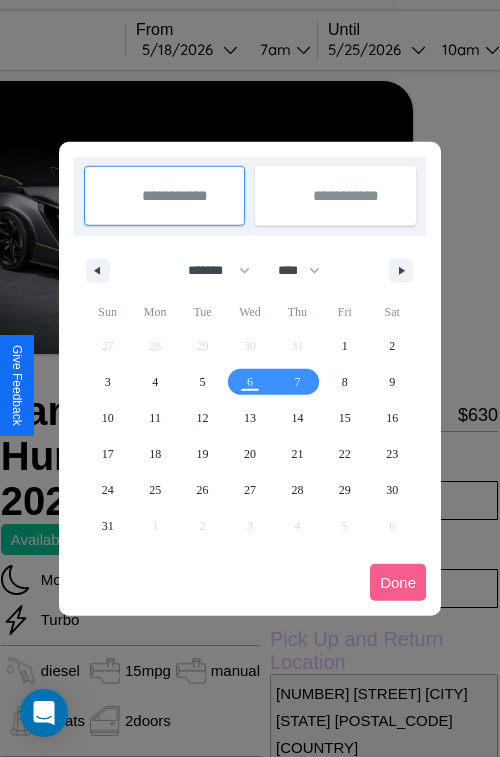 click at bounding box center [250, 378] 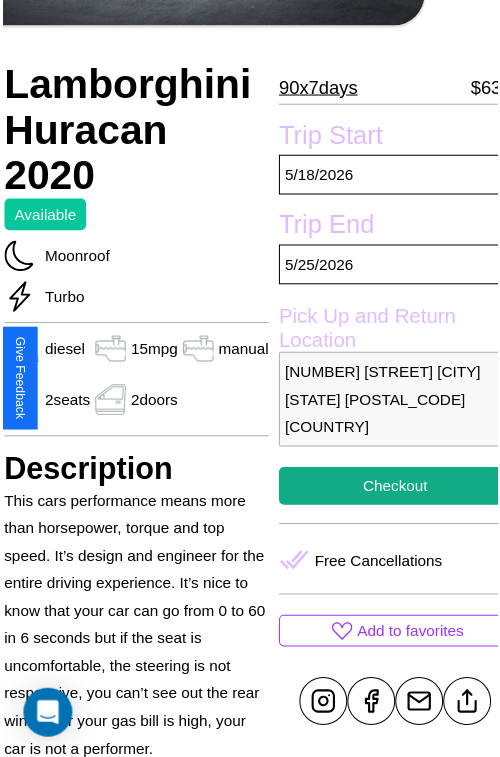 scroll, scrollTop: 577, scrollLeft: 72, axis: both 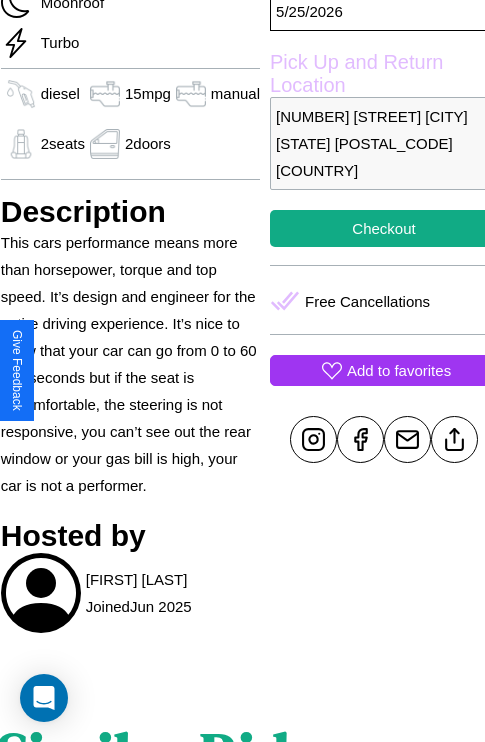 click on "Add to favorites" at bounding box center [399, 370] 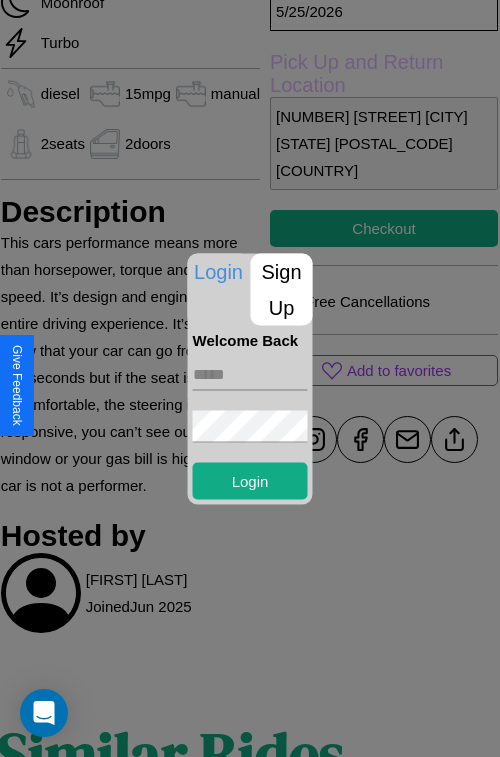 click at bounding box center (250, 374) 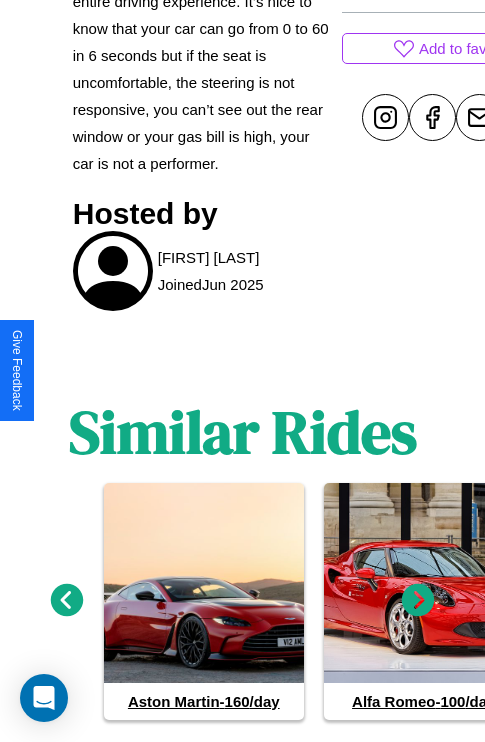 scroll, scrollTop: 944, scrollLeft: 0, axis: vertical 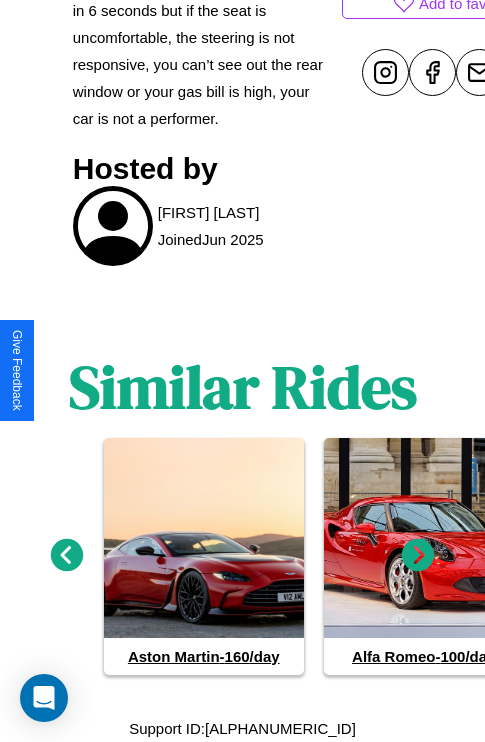 click 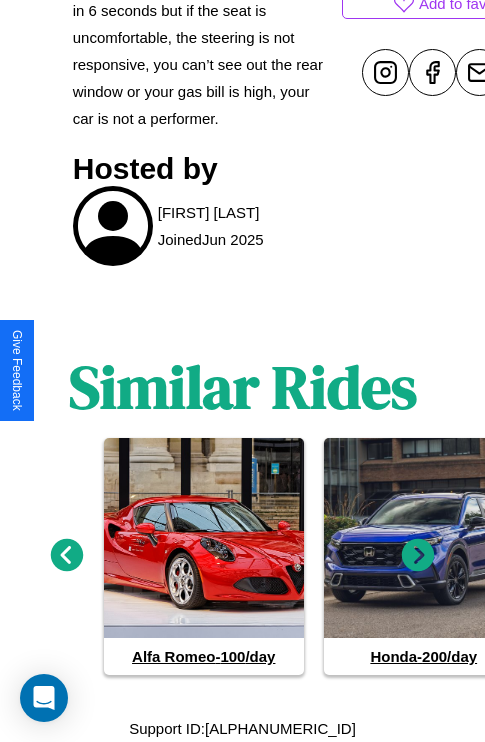 click 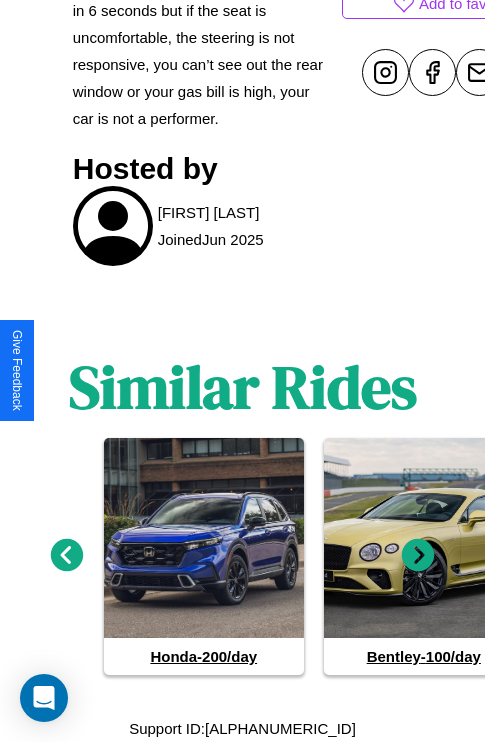click 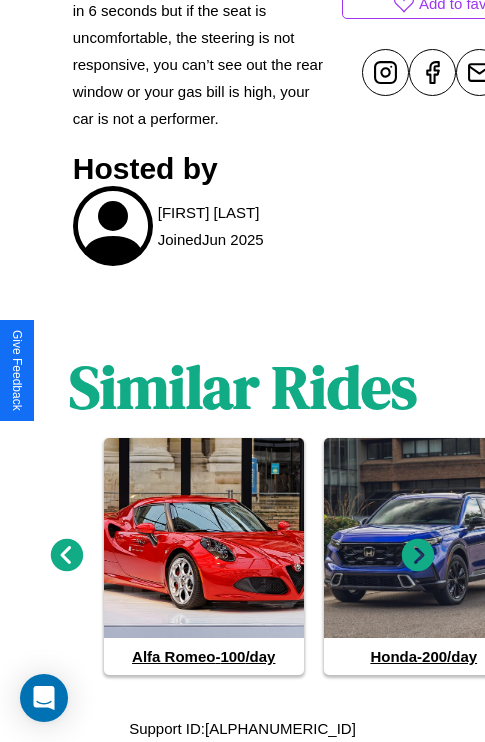 click 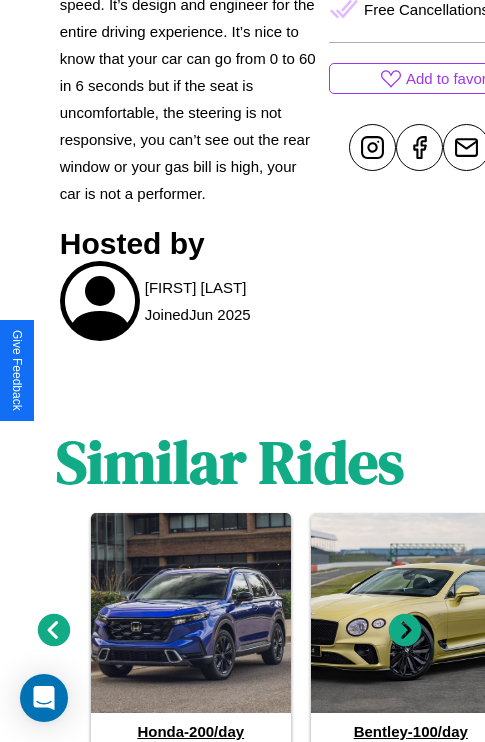 scroll, scrollTop: 646, scrollLeft: 52, axis: both 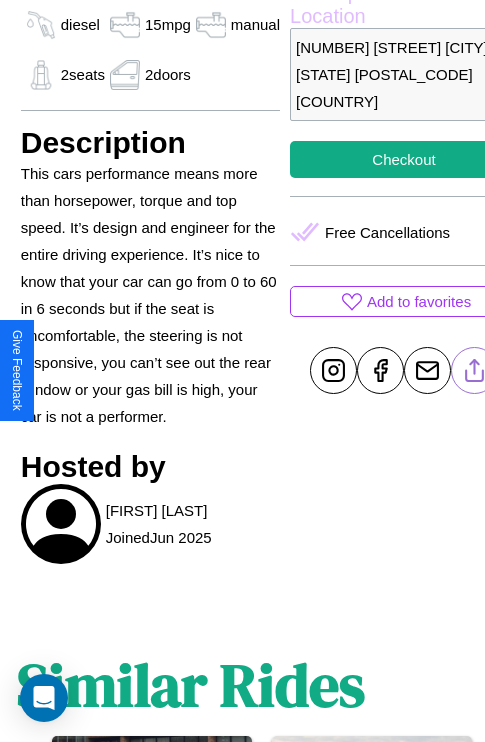 click 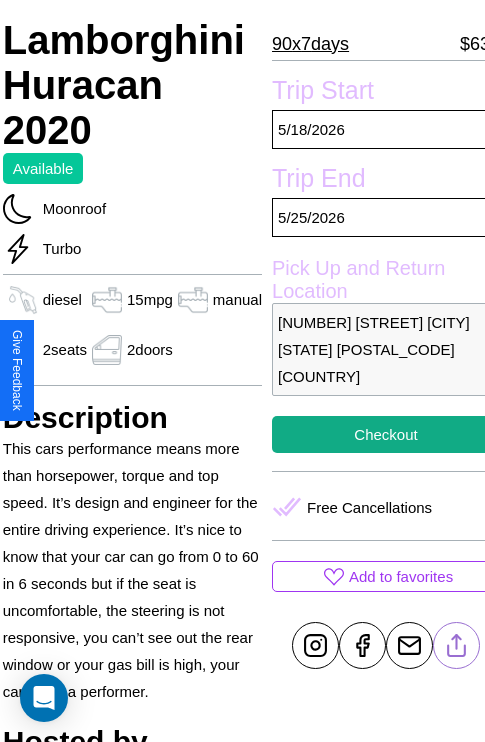 scroll, scrollTop: 350, scrollLeft: 72, axis: both 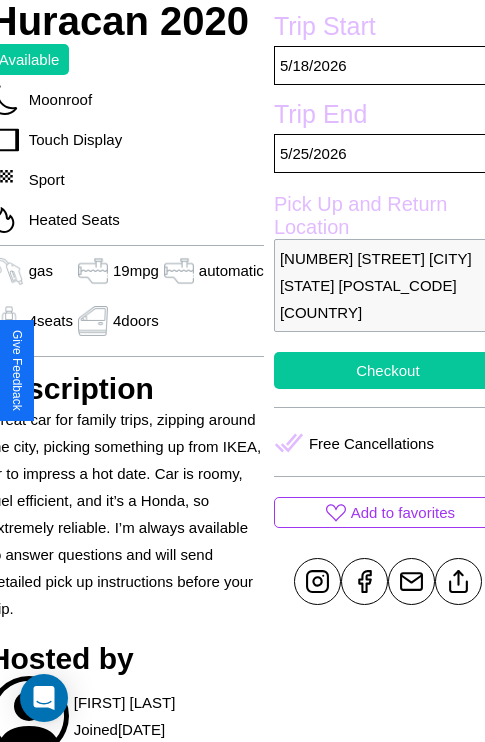 click on "Checkout" at bounding box center (388, 370) 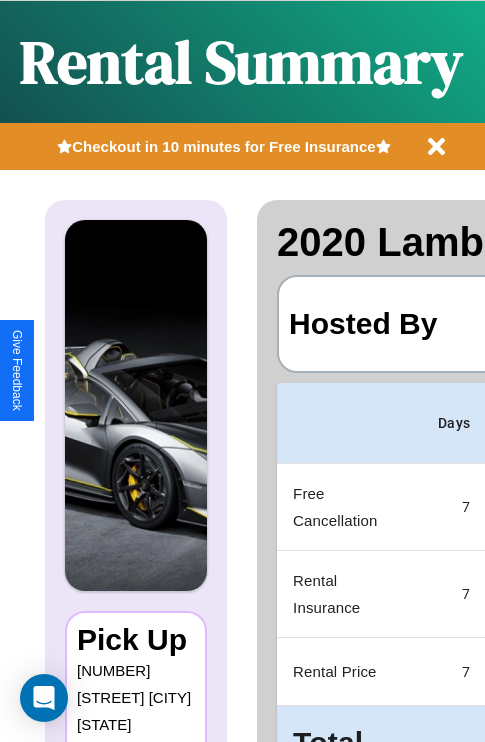 scroll, scrollTop: 0, scrollLeft: 387, axis: horizontal 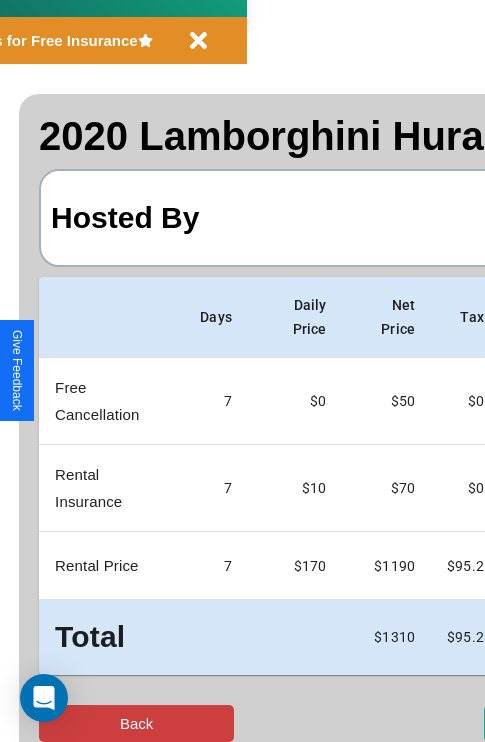 click on "Back" at bounding box center (136, 723) 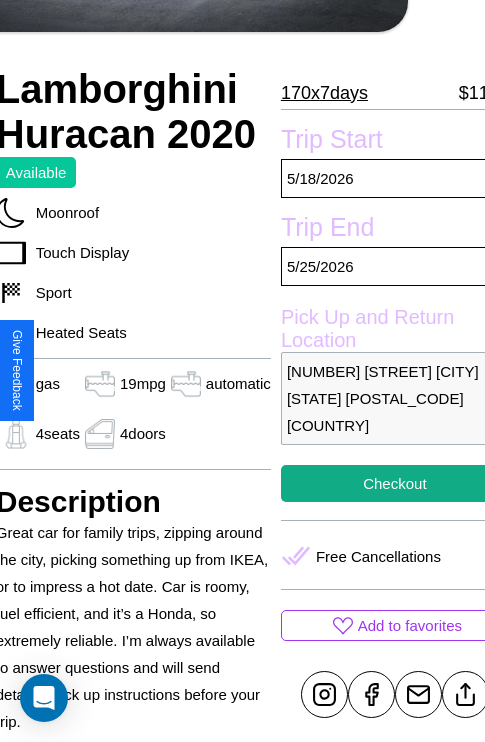 scroll, scrollTop: 350, scrollLeft: 84, axis: both 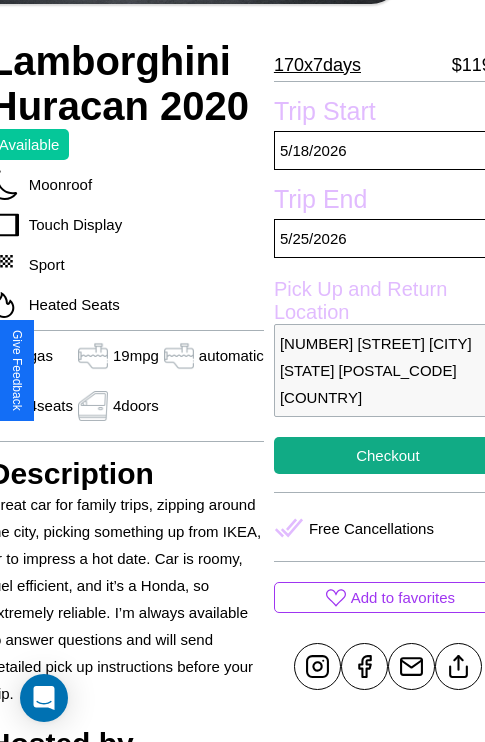 click on "8324 Elm Street  Seattle Washington 30836 United States" at bounding box center (388, 370) 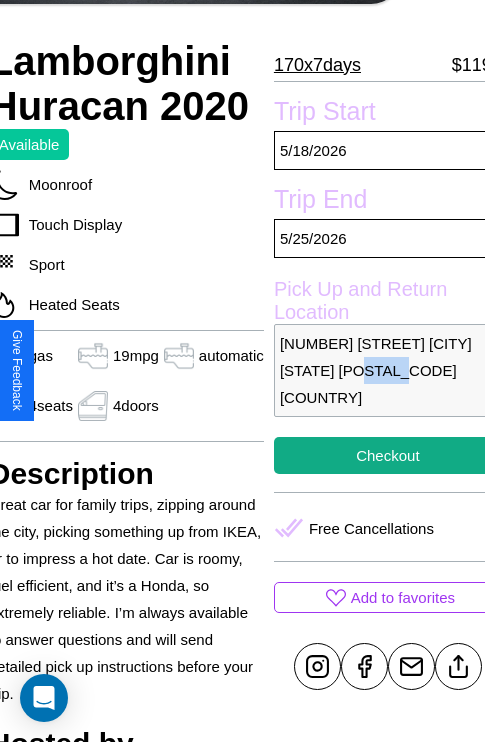 click on "8324 Elm Street  Seattle Washington 30836 United States" at bounding box center (388, 370) 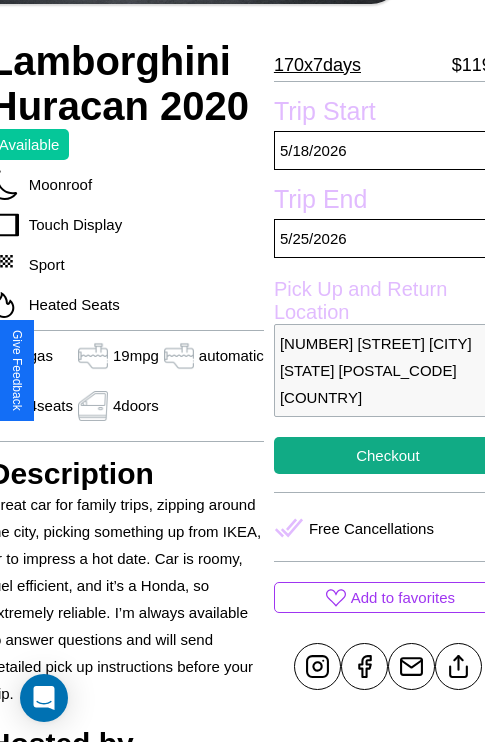 click on "8324 Elm Street  Seattle Washington 30836 United States" at bounding box center [388, 370] 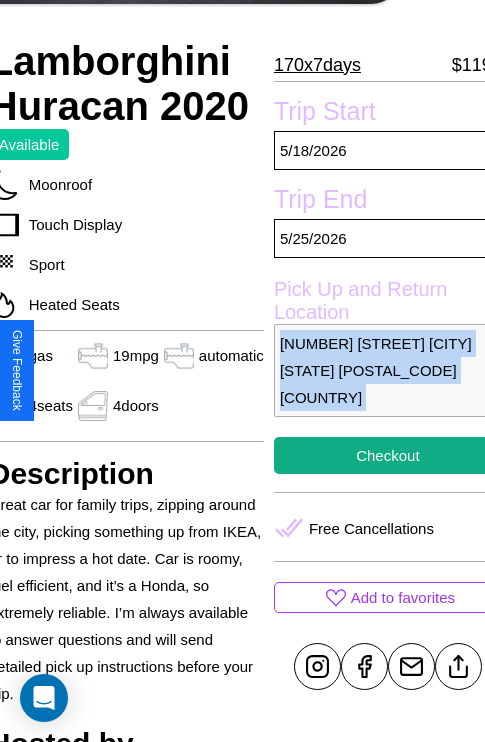 click on "8324 Elm Street  Seattle Washington 30836 United States" at bounding box center (388, 370) 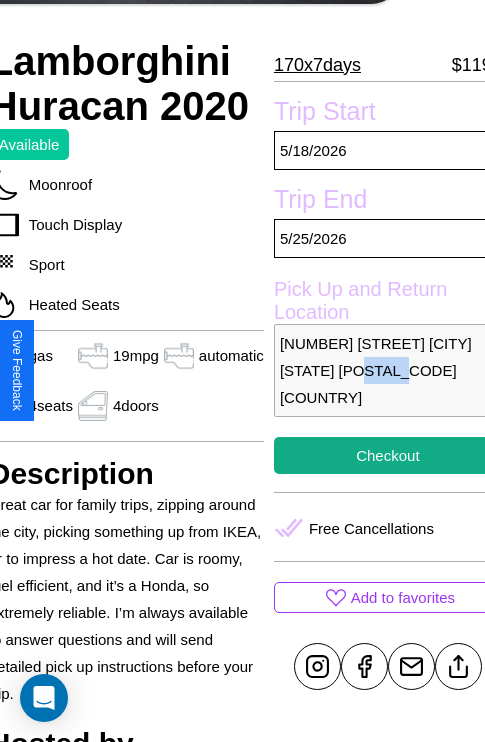 click on "8324 Elm Street  Seattle Washington 30836 United States" at bounding box center [388, 370] 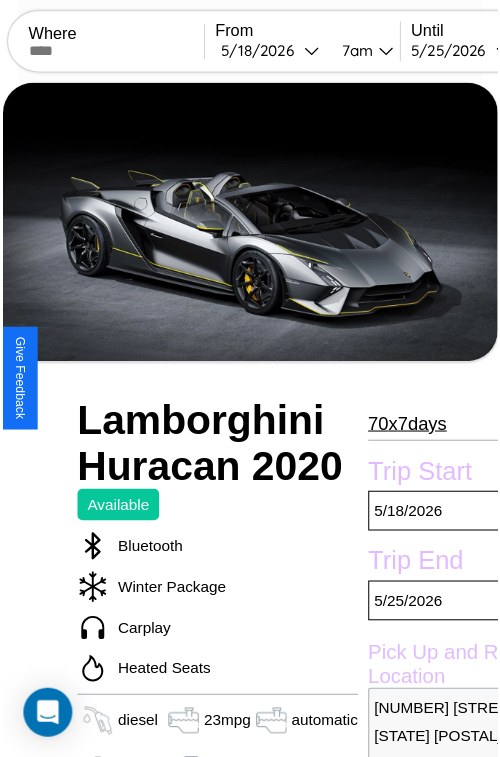 scroll, scrollTop: 577, scrollLeft: 88, axis: both 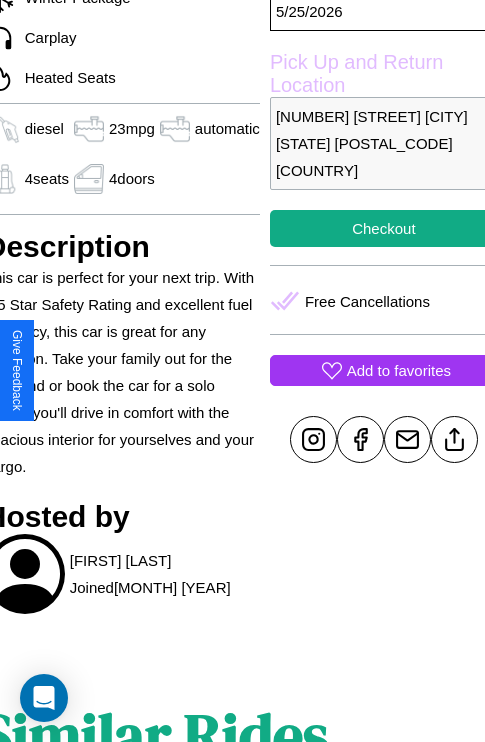 click on "Add to favorites" at bounding box center (399, 370) 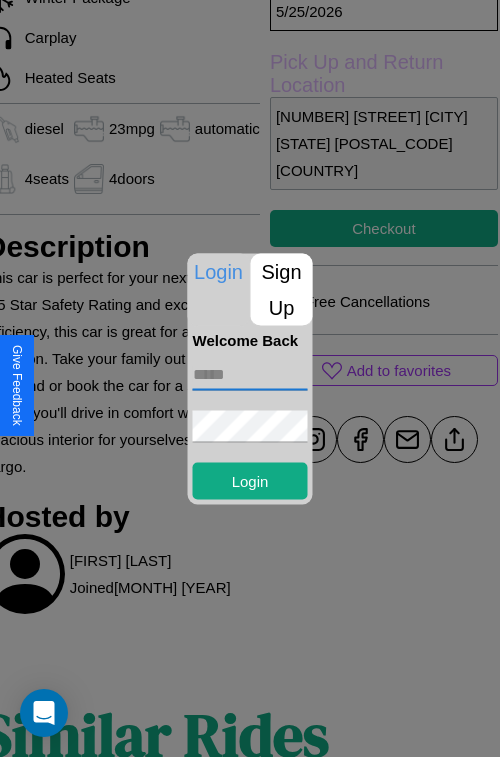 click at bounding box center (250, 374) 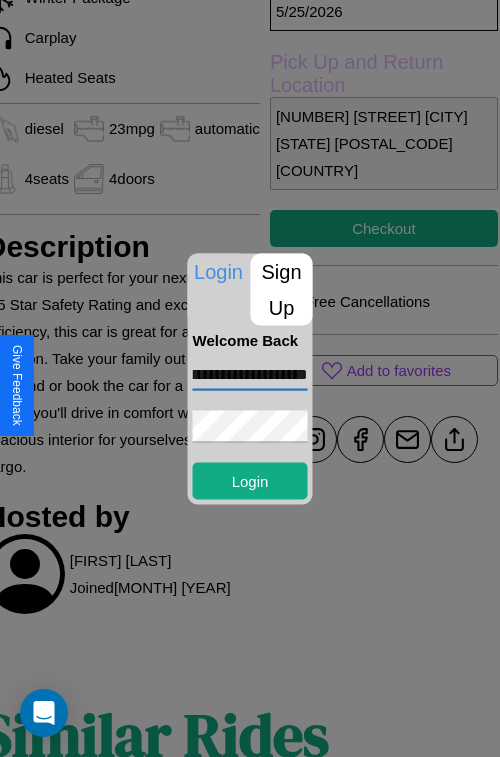 scroll, scrollTop: 0, scrollLeft: 51, axis: horizontal 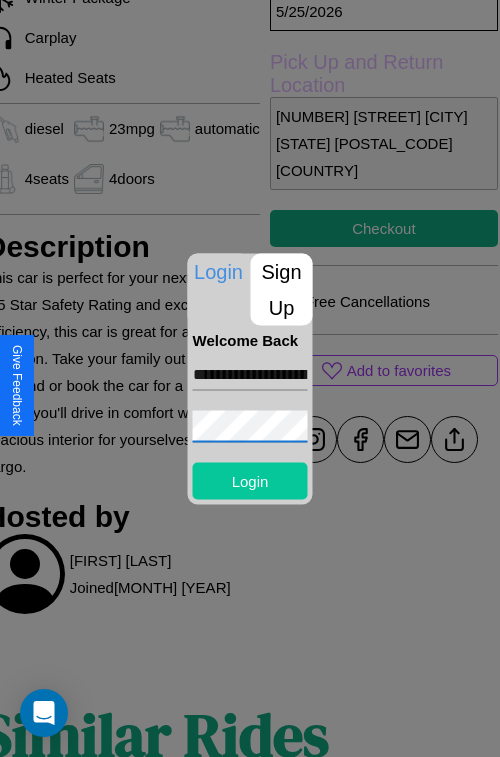 click on "Login" at bounding box center (250, 480) 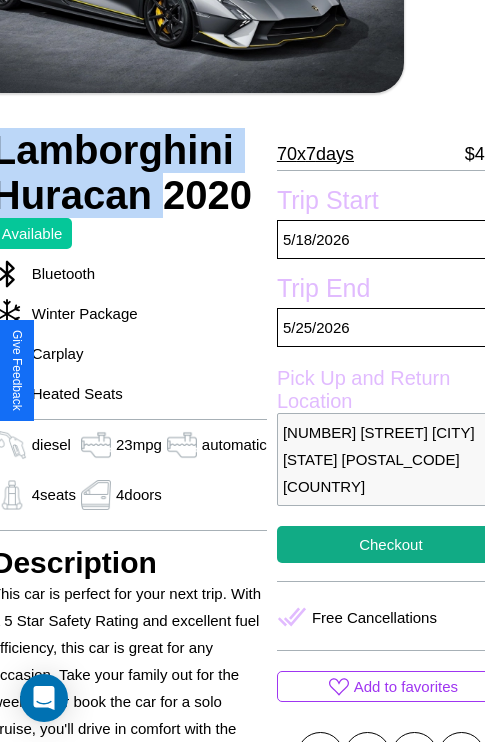 scroll, scrollTop: 435, scrollLeft: 88, axis: both 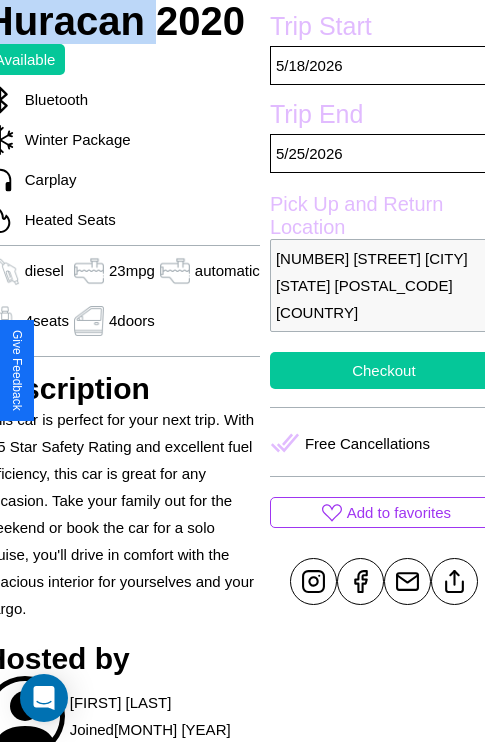 click on "Checkout" at bounding box center (384, 370) 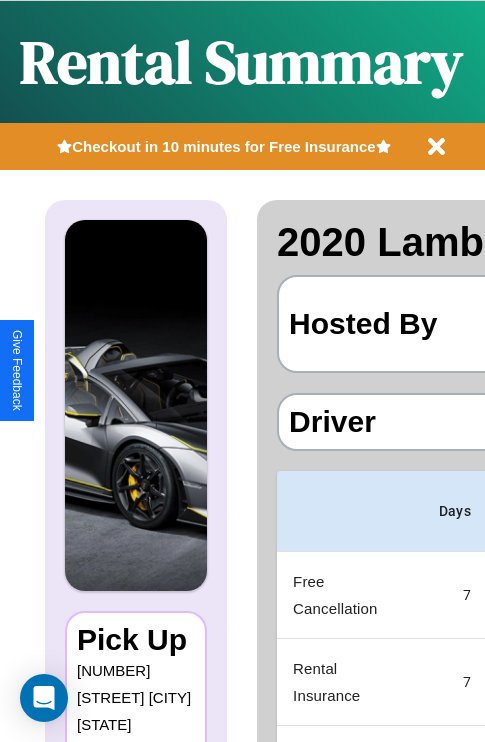scroll, scrollTop: 0, scrollLeft: 387, axis: horizontal 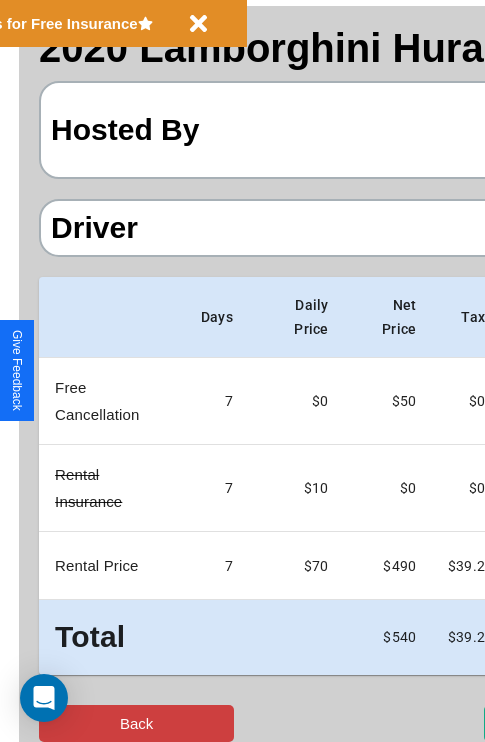 click on "Back" at bounding box center [136, 723] 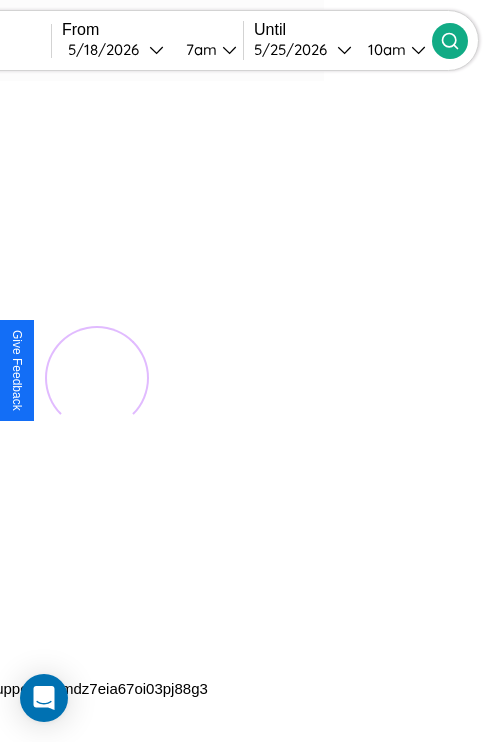 scroll, scrollTop: 0, scrollLeft: 0, axis: both 